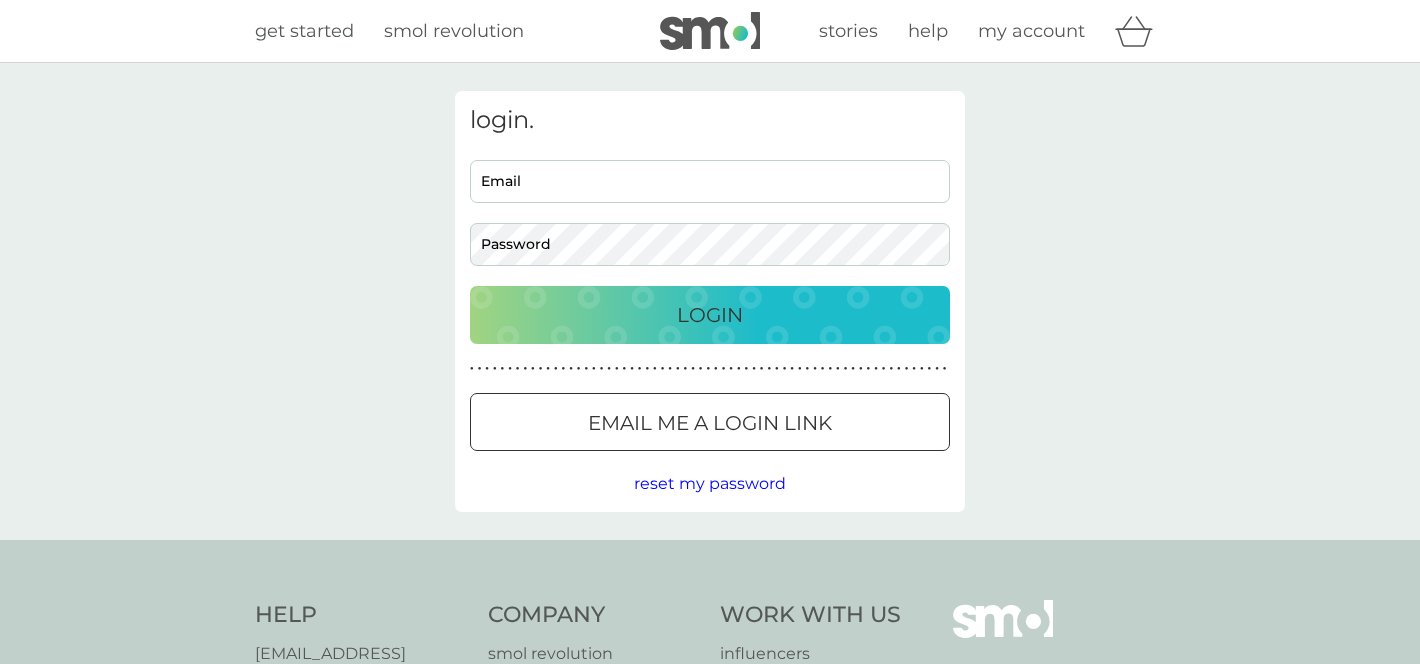 scroll, scrollTop: 0, scrollLeft: 0, axis: both 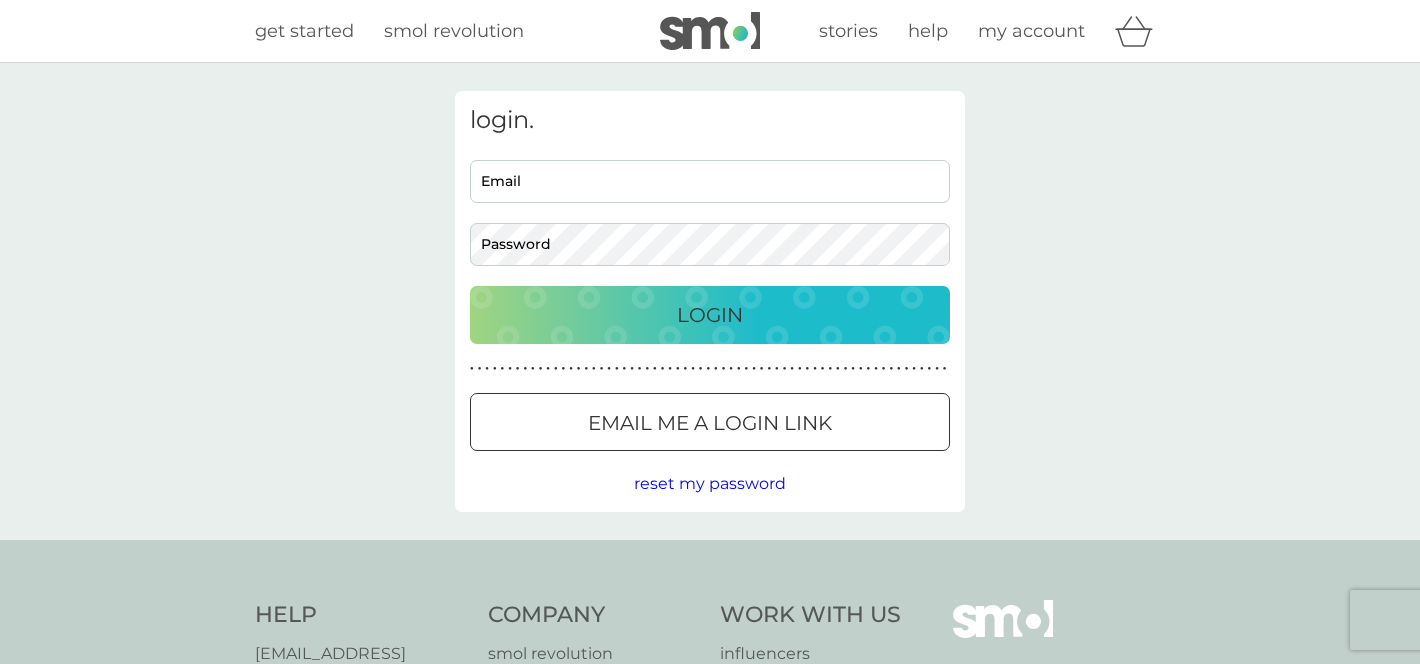 click on "Email" at bounding box center (710, 181) 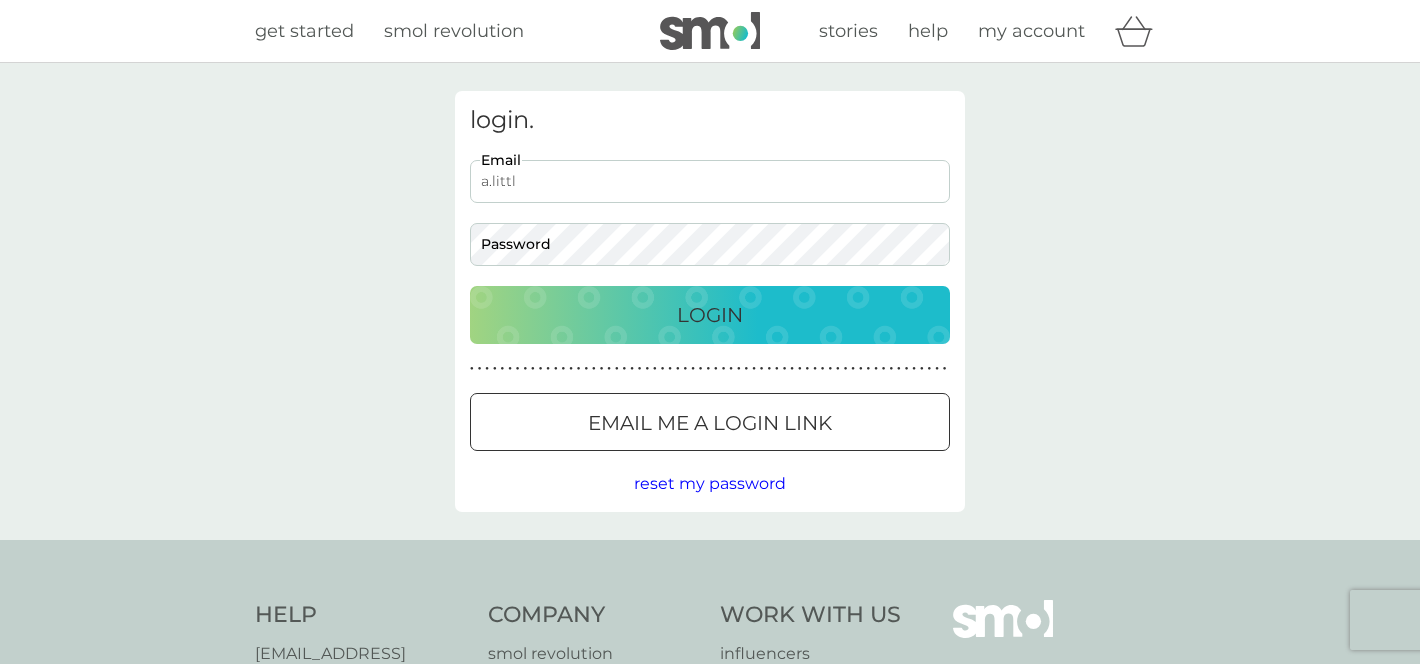 type on "[EMAIL_ADDRESS][DOMAIN_NAME]" 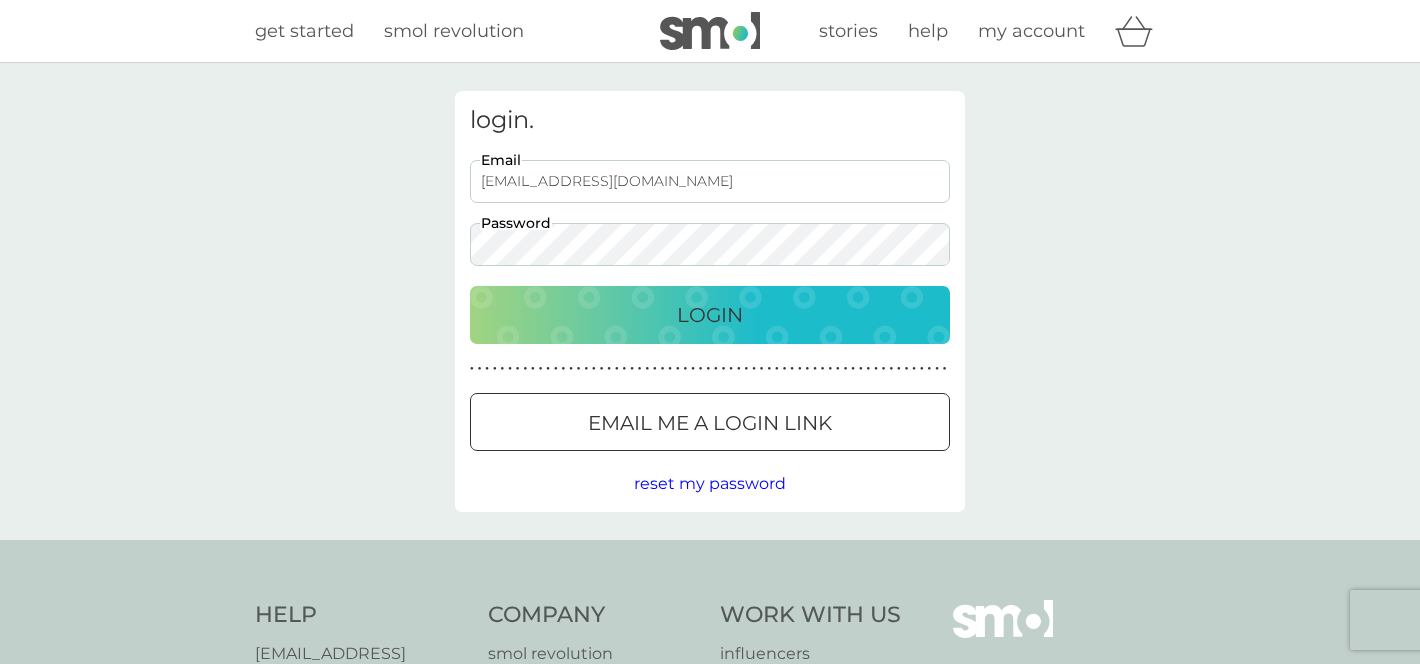click on "Login" at bounding box center [710, 315] 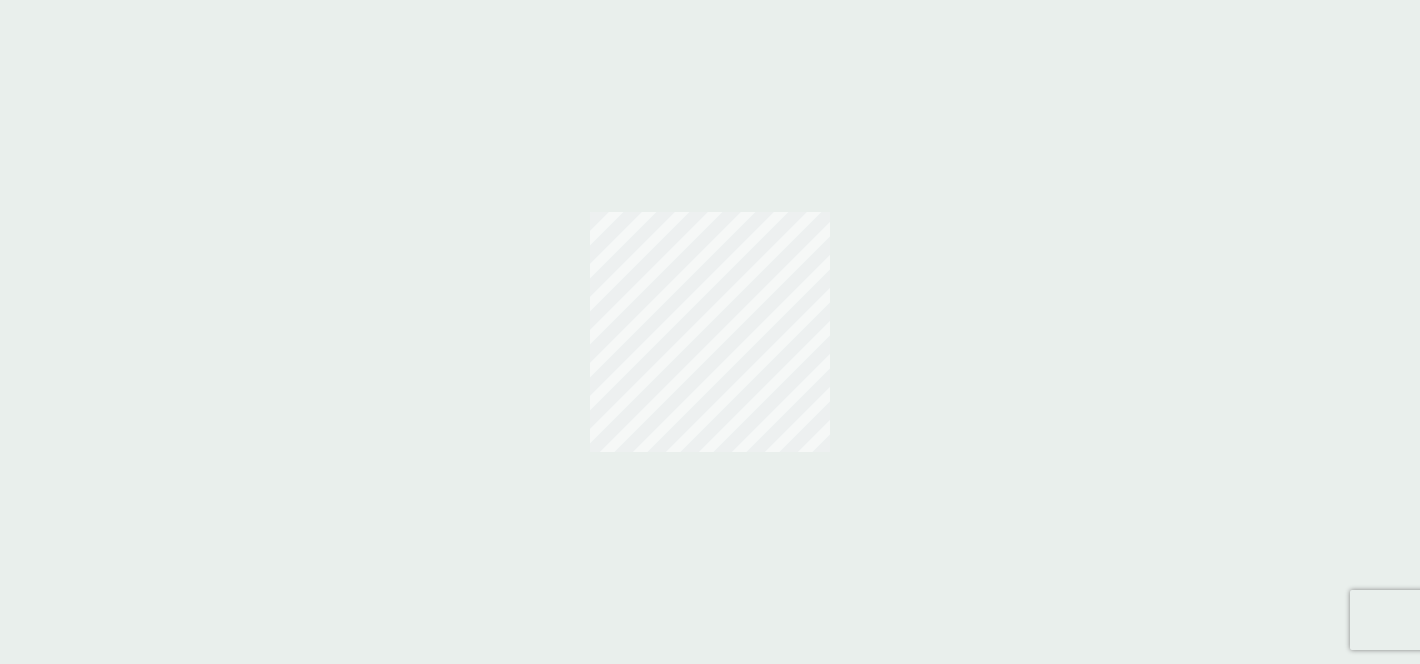 scroll, scrollTop: 0, scrollLeft: 0, axis: both 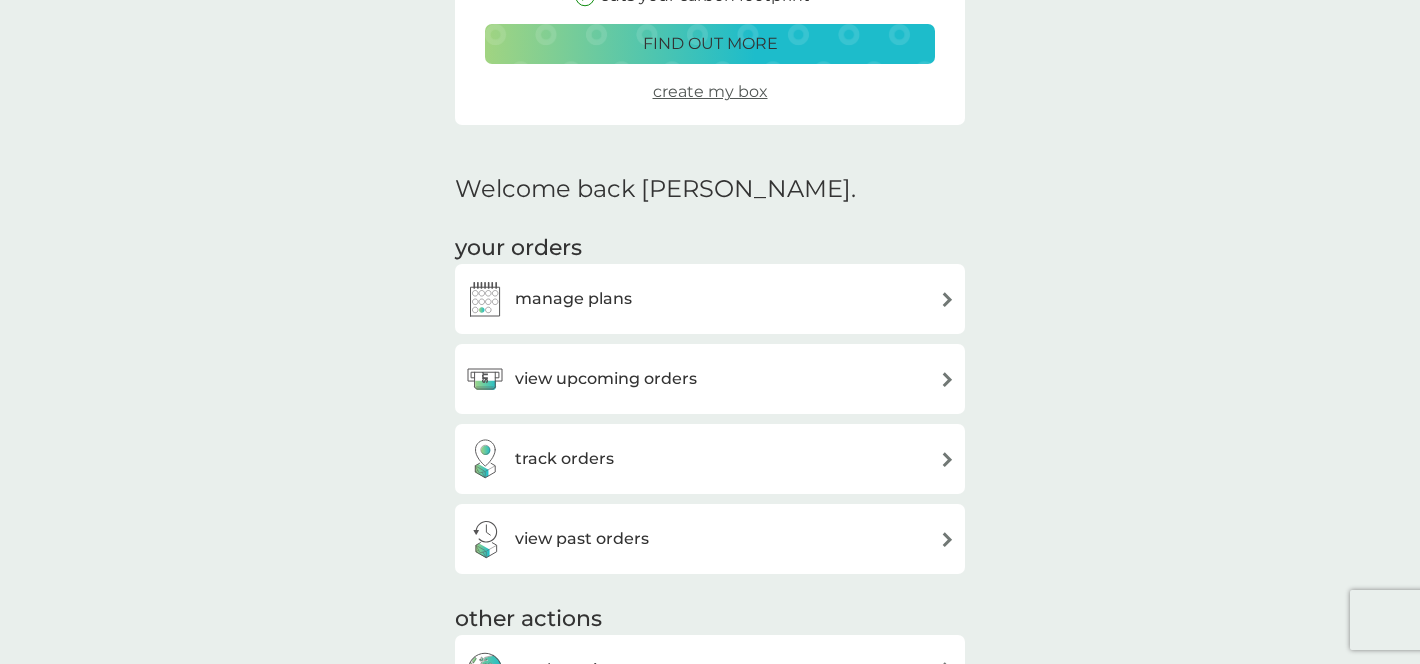 click on "view upcoming orders" at bounding box center (606, 379) 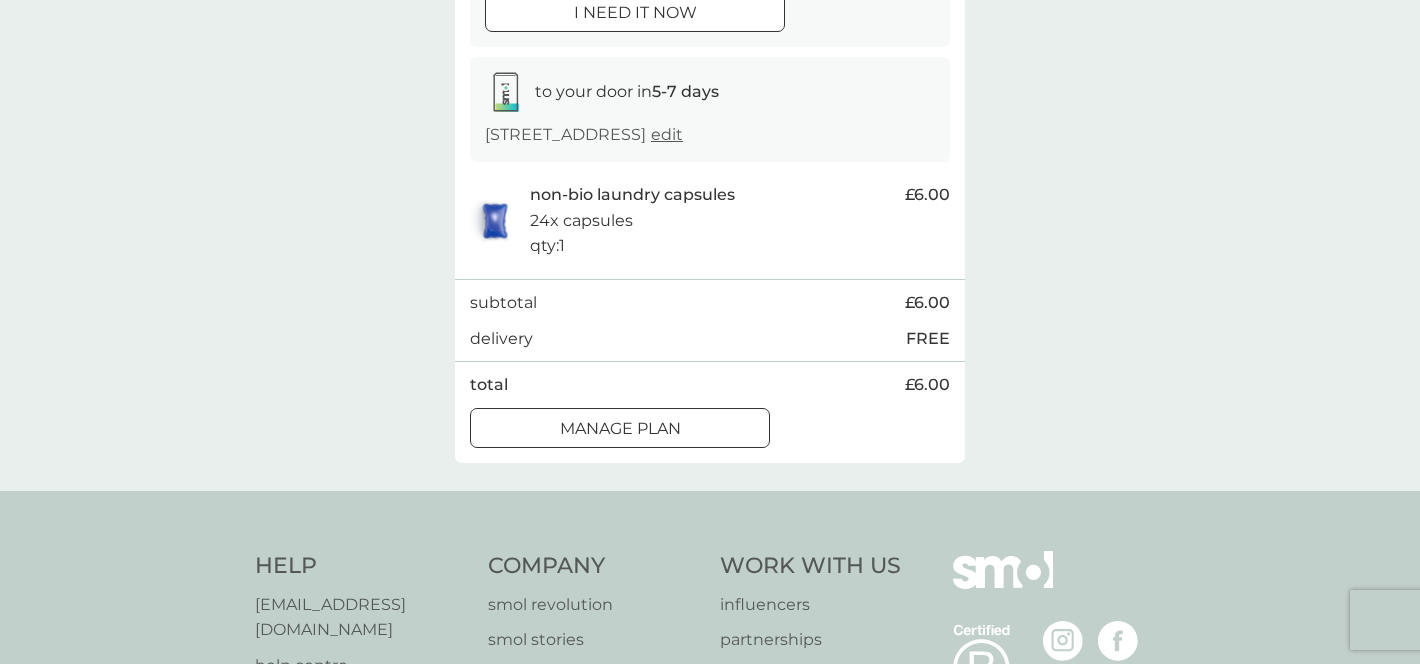 scroll, scrollTop: 0, scrollLeft: 0, axis: both 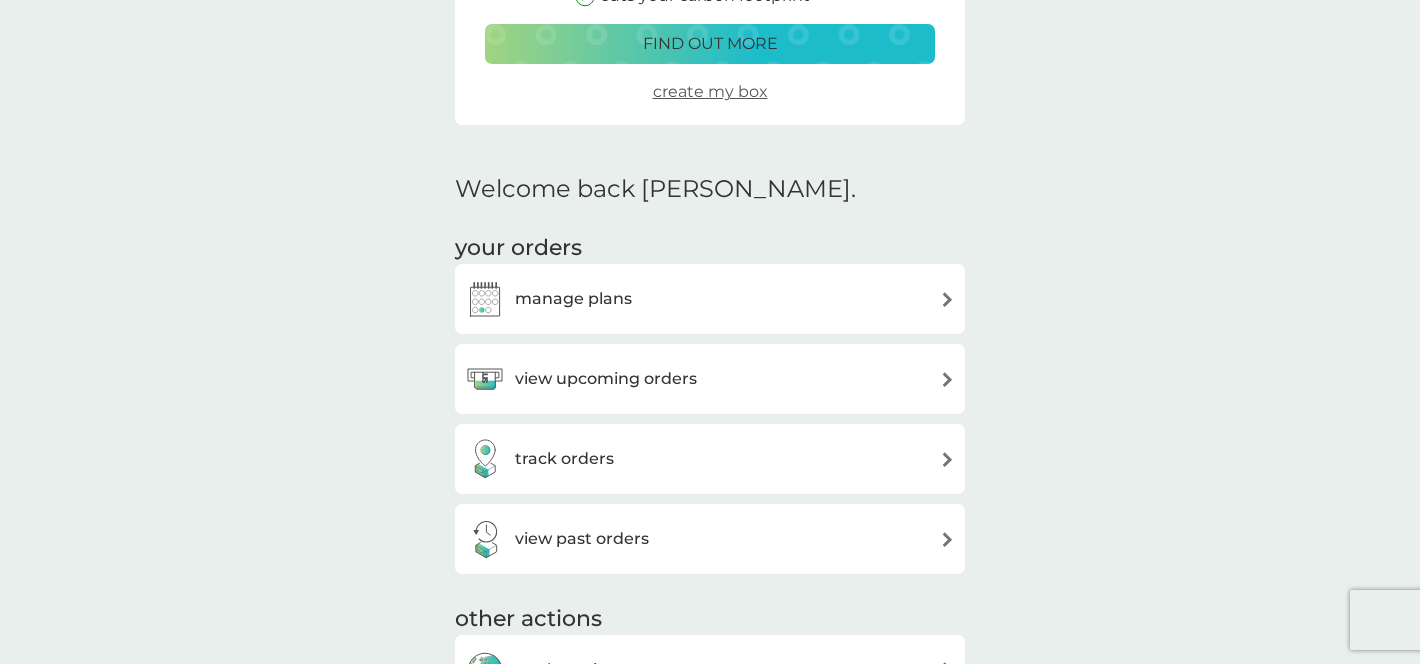 click on "track orders" at bounding box center (539, 459) 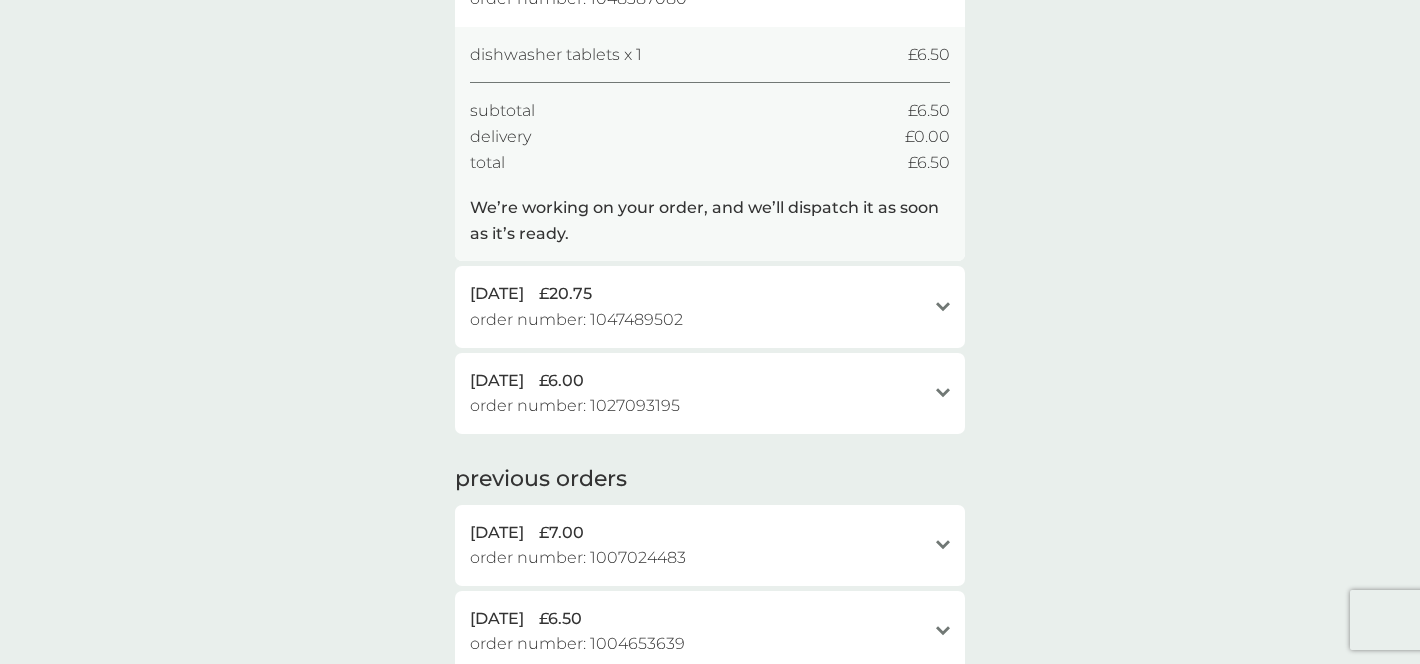 scroll, scrollTop: 246, scrollLeft: 0, axis: vertical 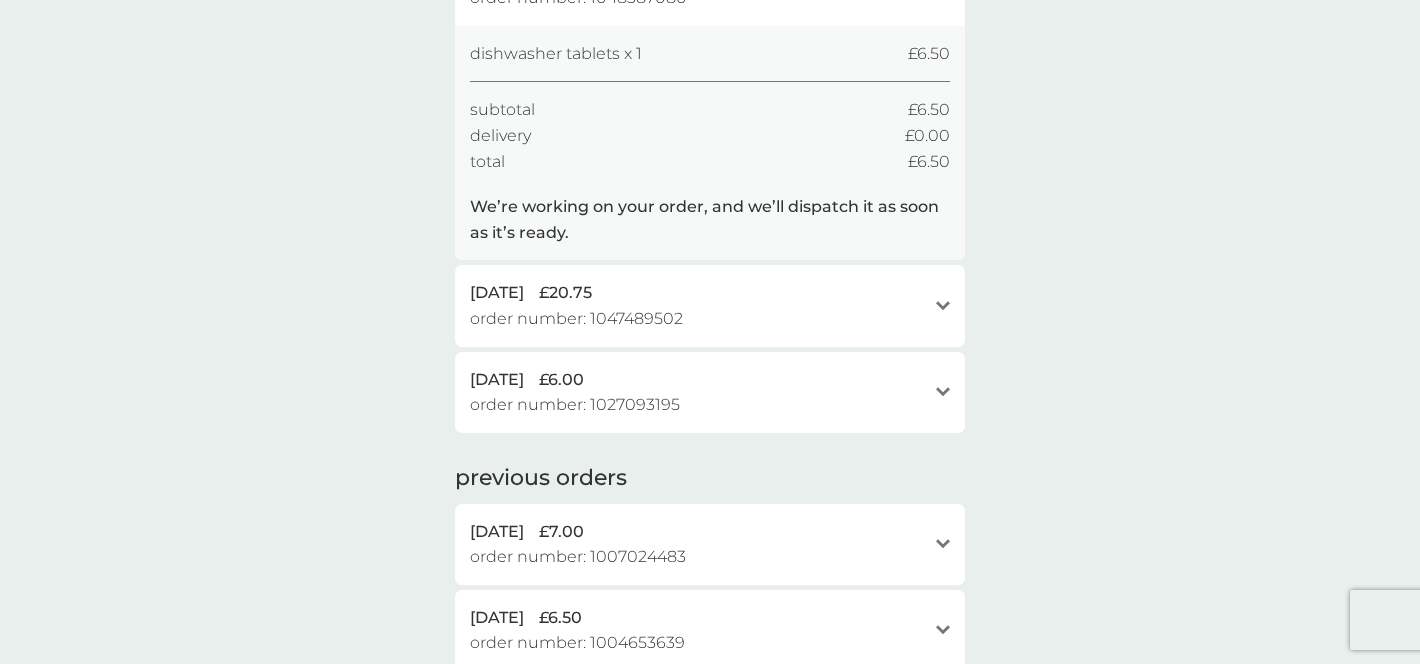 click on "open" 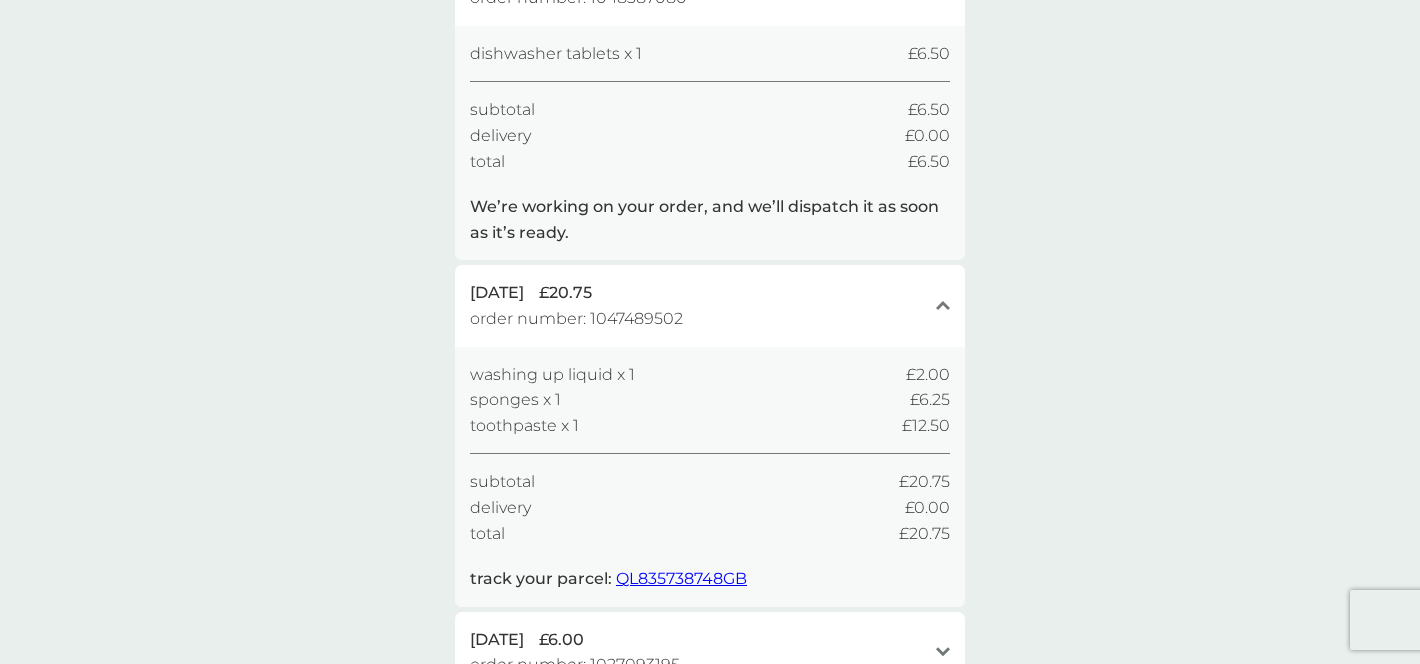 click on "QL835738748GB" at bounding box center [681, 578] 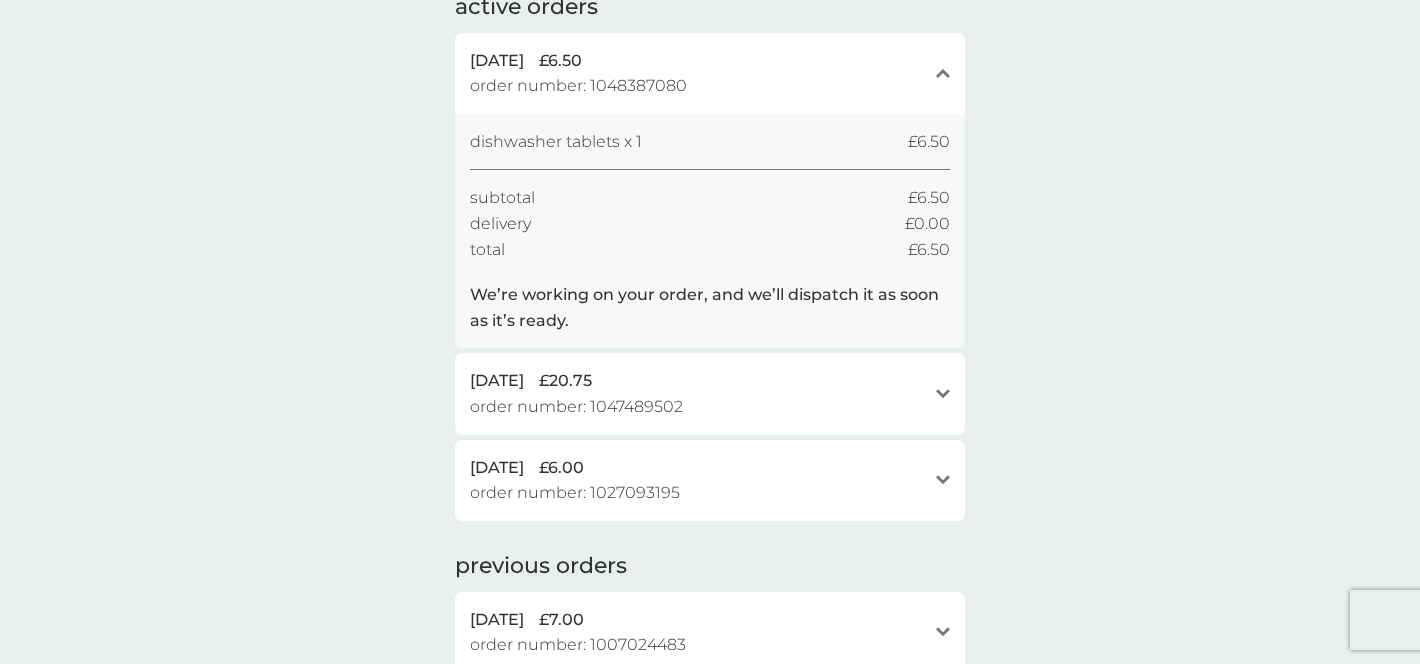 scroll, scrollTop: 143, scrollLeft: 0, axis: vertical 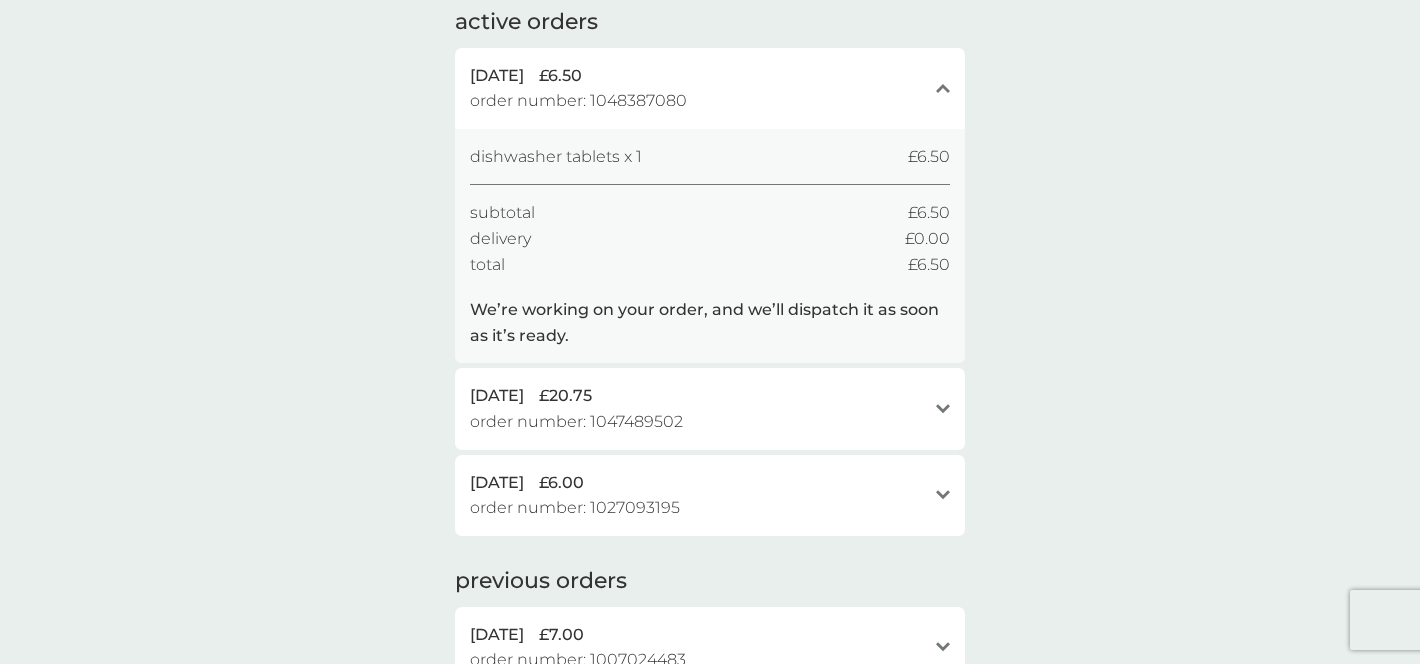 click on "8 Jul 2025 £20.75 order number:   1047489502" at bounding box center [698, 408] 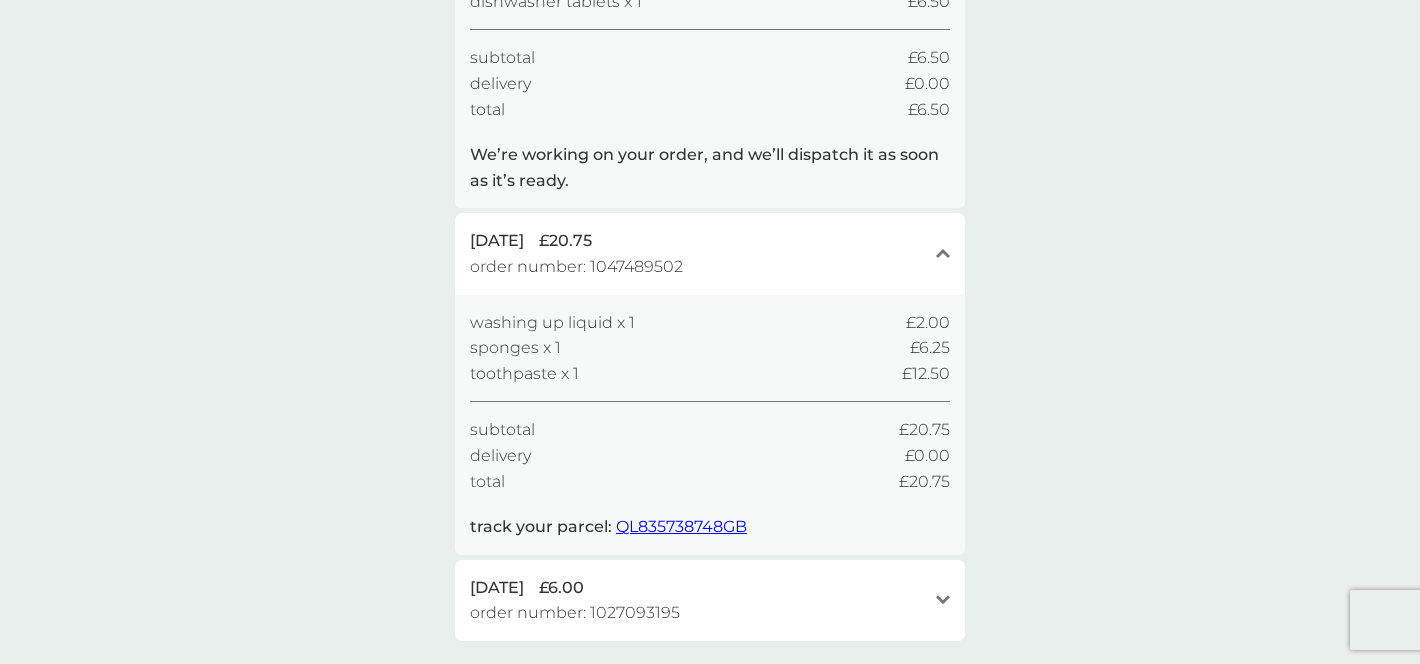 scroll, scrollTop: 297, scrollLeft: 0, axis: vertical 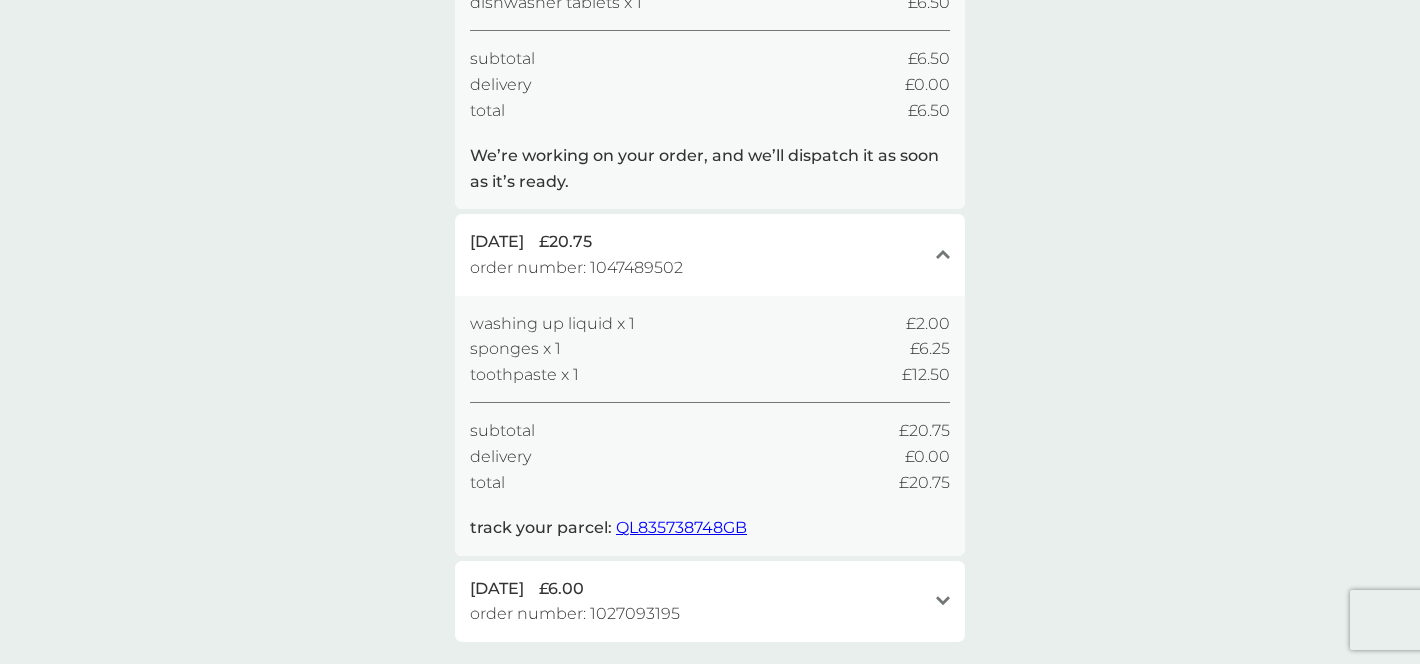 click on "16 Jun 2025 £6.00 order number:   1027093195 open" at bounding box center (710, 601) 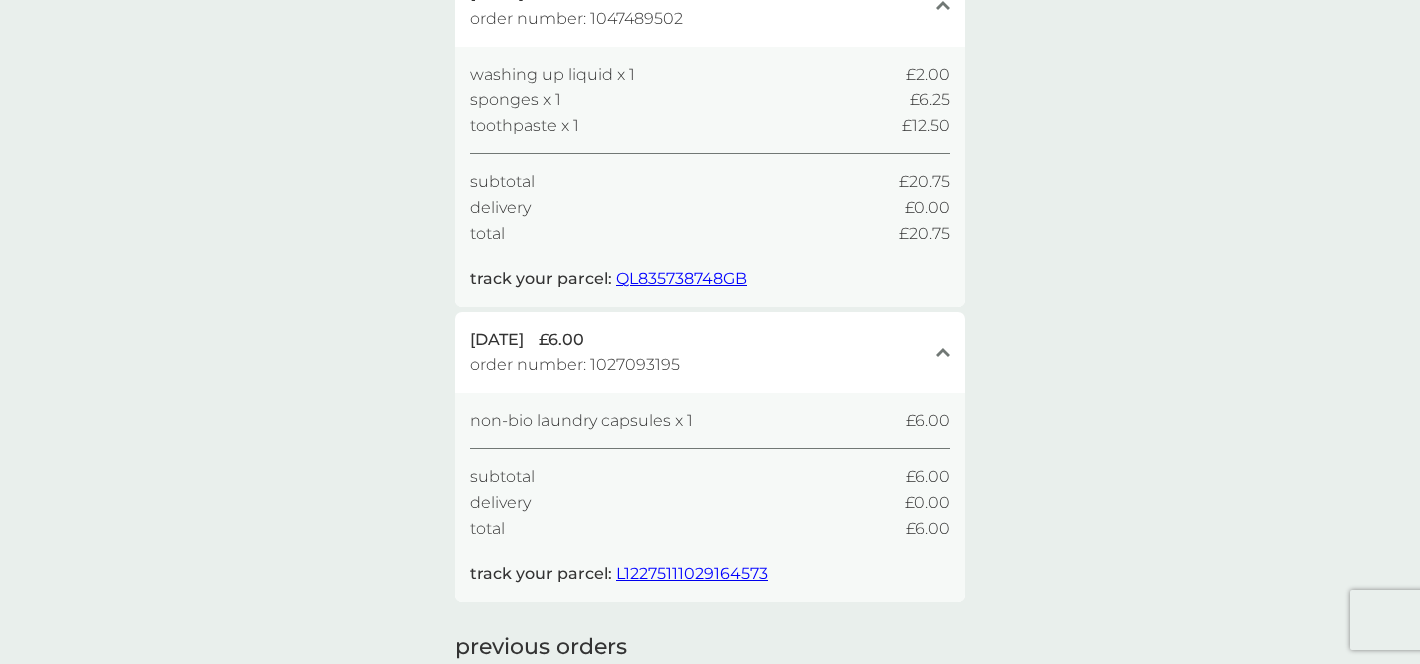scroll, scrollTop: 551, scrollLeft: 0, axis: vertical 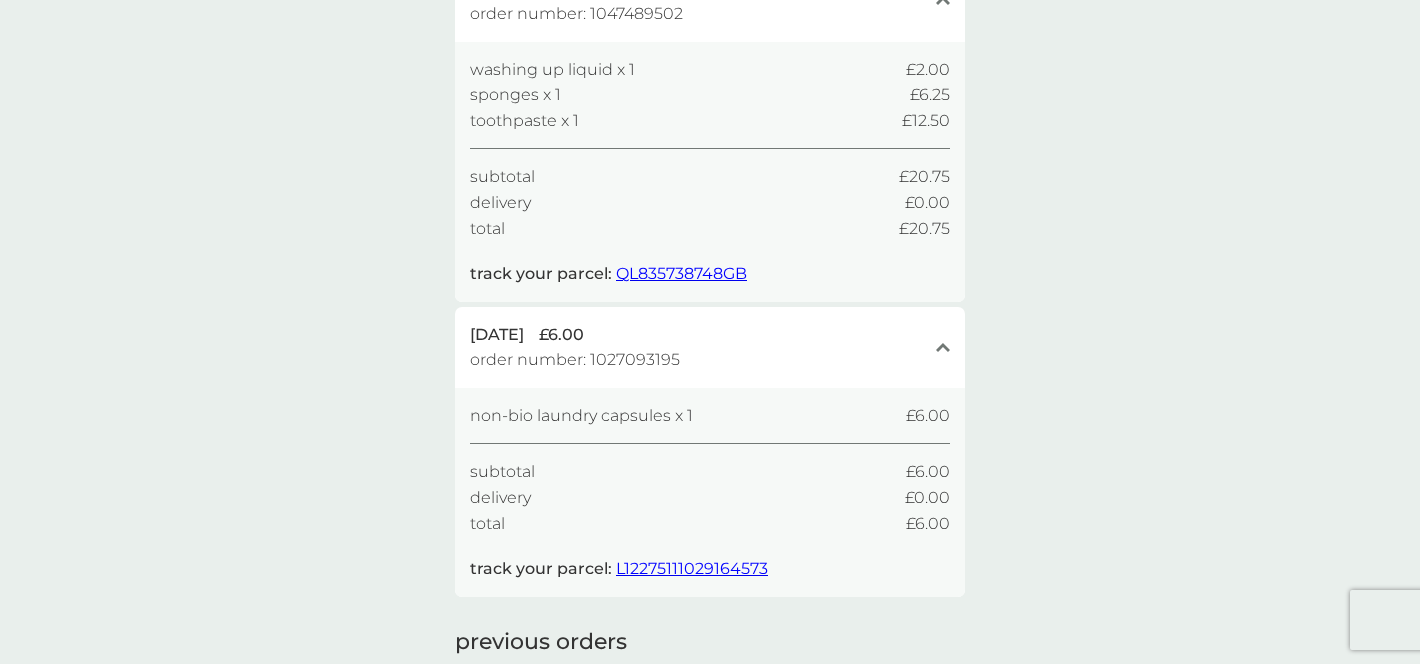 click on "close" 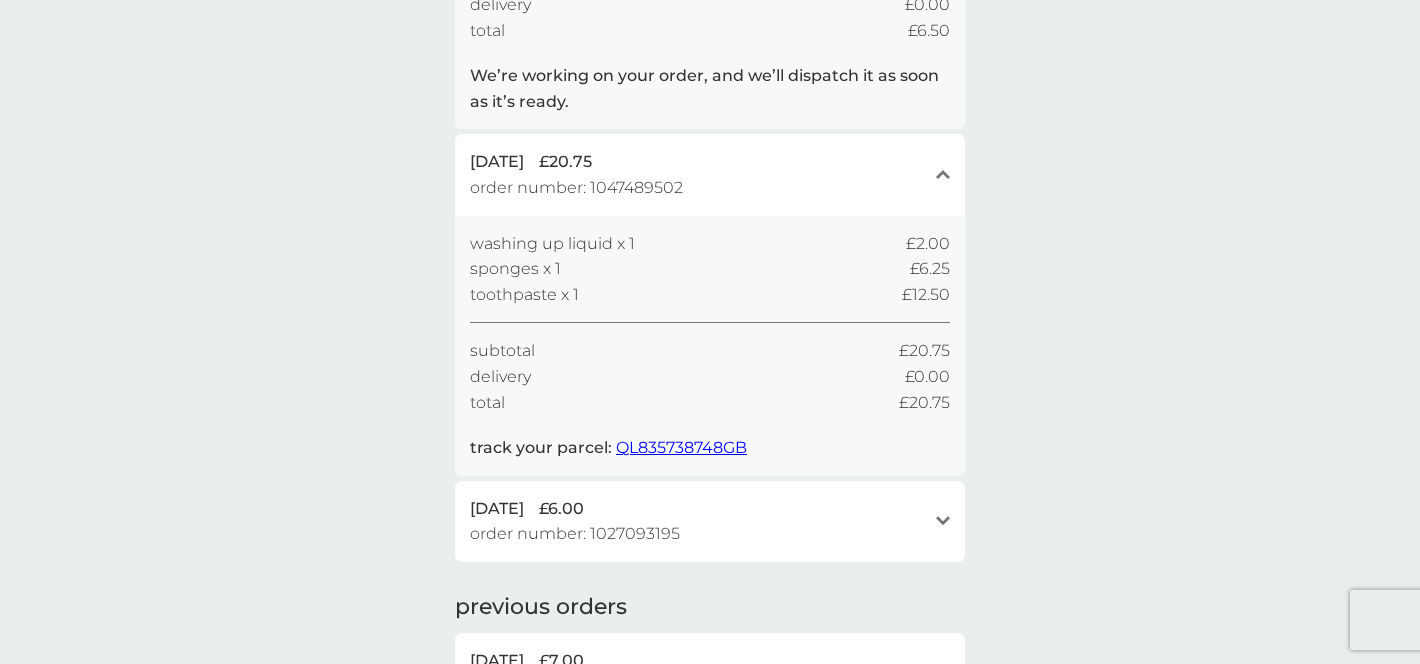 scroll, scrollTop: 340, scrollLeft: 0, axis: vertical 